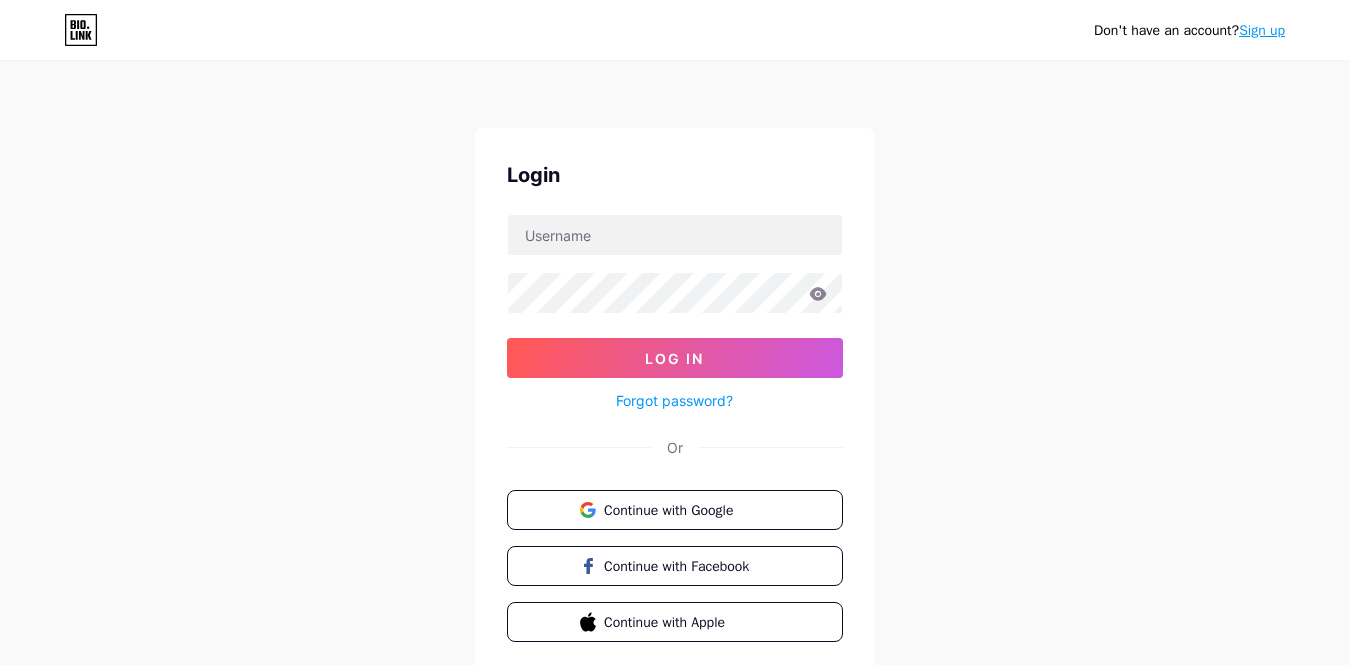 scroll, scrollTop: 0, scrollLeft: 0, axis: both 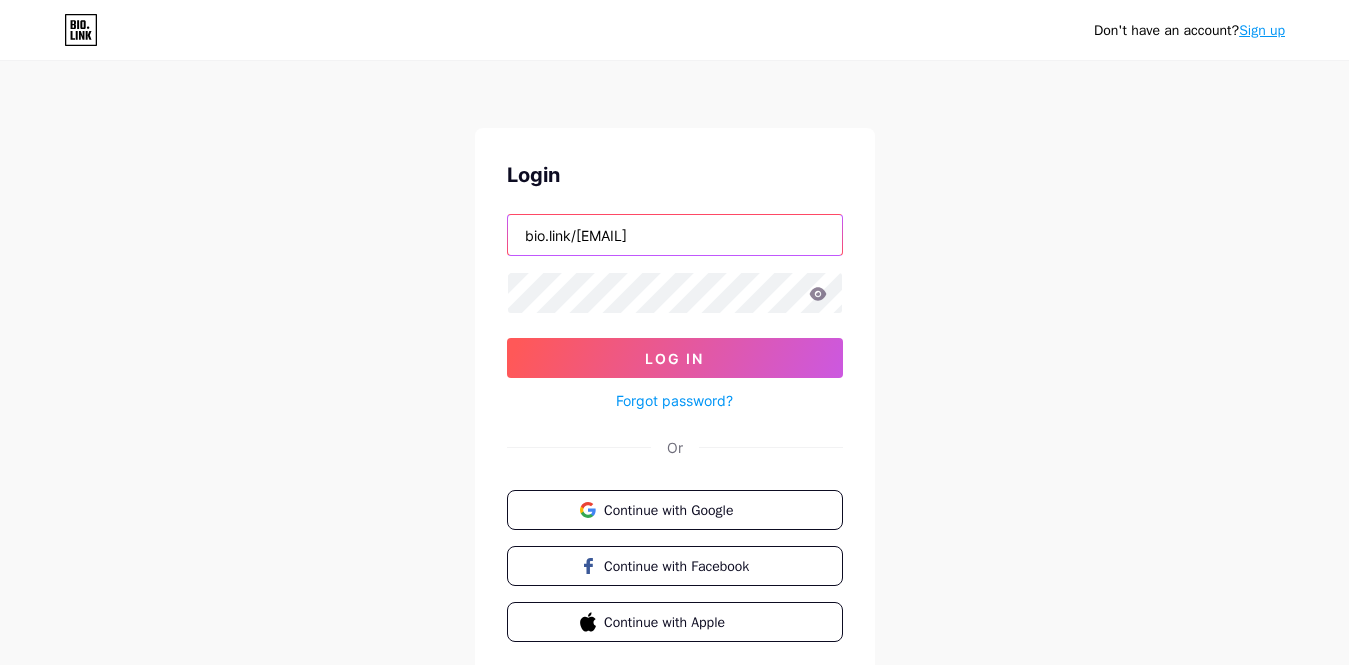 drag, startPoint x: 705, startPoint y: 237, endPoint x: 460, endPoint y: 245, distance: 245.13058 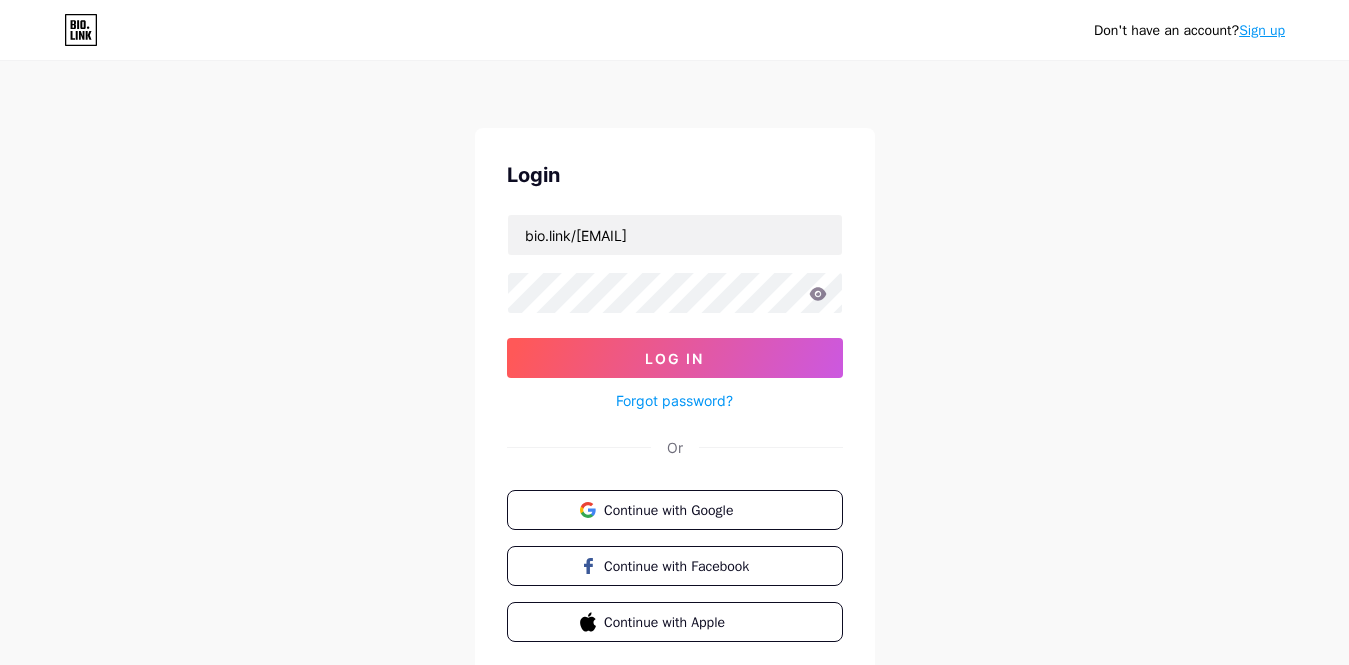 click on "[EMAIL]               Log In
Forgot password?" at bounding box center (675, 313) 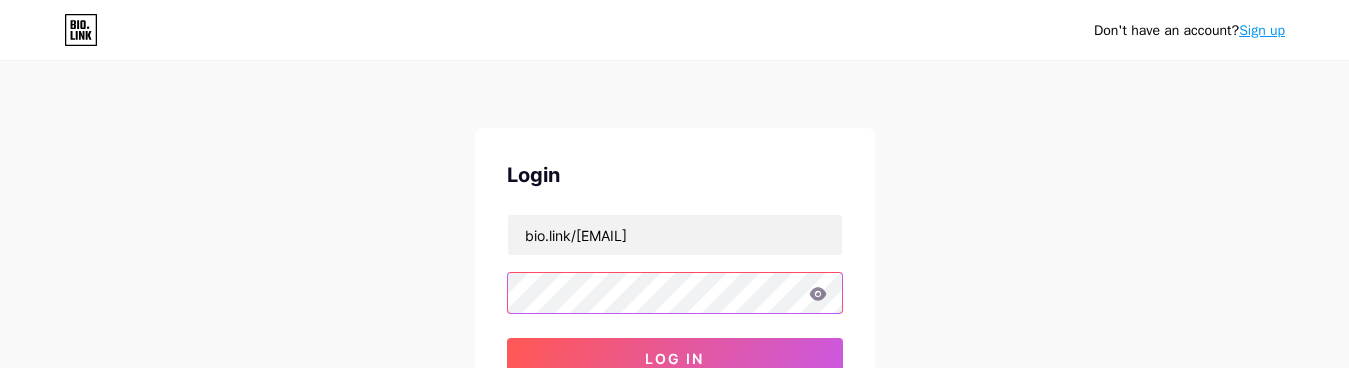 click on "Don't have an account?  Sign up   Login     [EMAIL]               Log In
Forgot password?
Or       Continue with Google     Continue with Facebook
Continue with Apple" at bounding box center (674, 369) 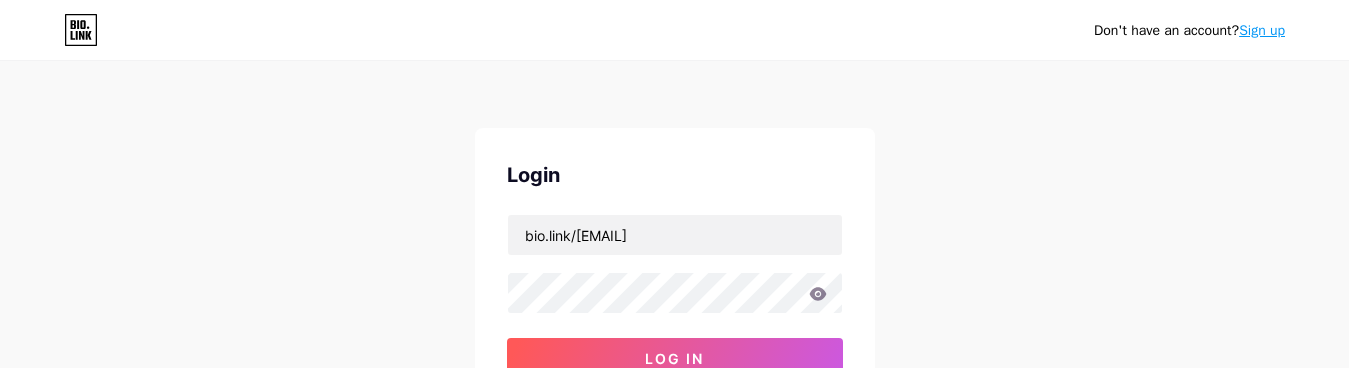 click on "Don't have an account?  Sign up   Login     [EMAIL]               Log In
Forgot password?
Or       Continue with Google     Continue with Facebook
Continue with Apple" at bounding box center (674, 369) 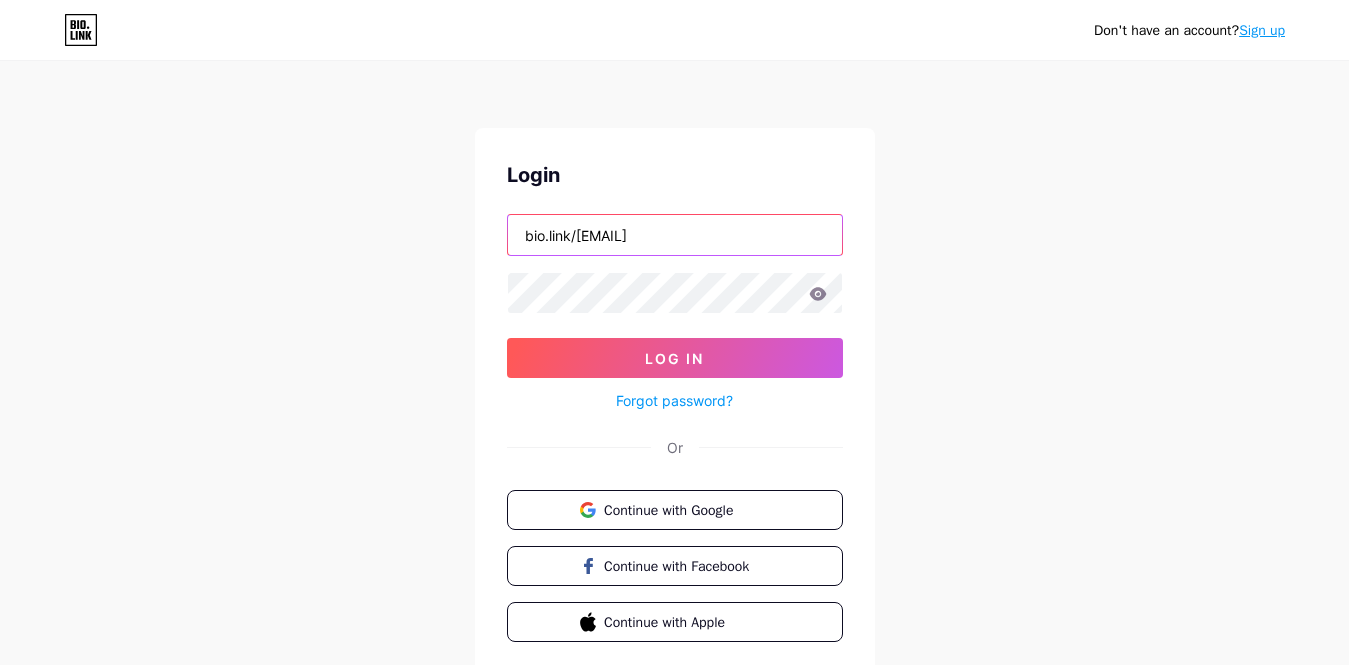 click on "bio.link/[EMAIL]" at bounding box center [675, 235] 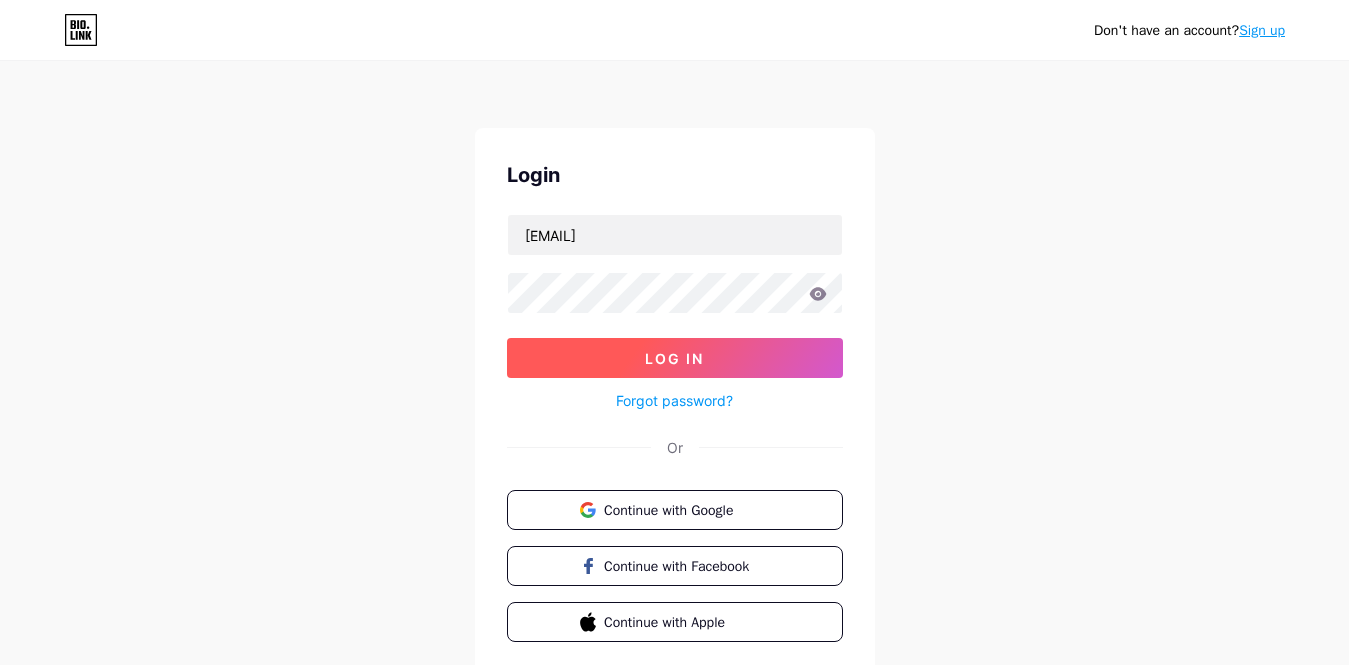 click on "Log In" at bounding box center [675, 358] 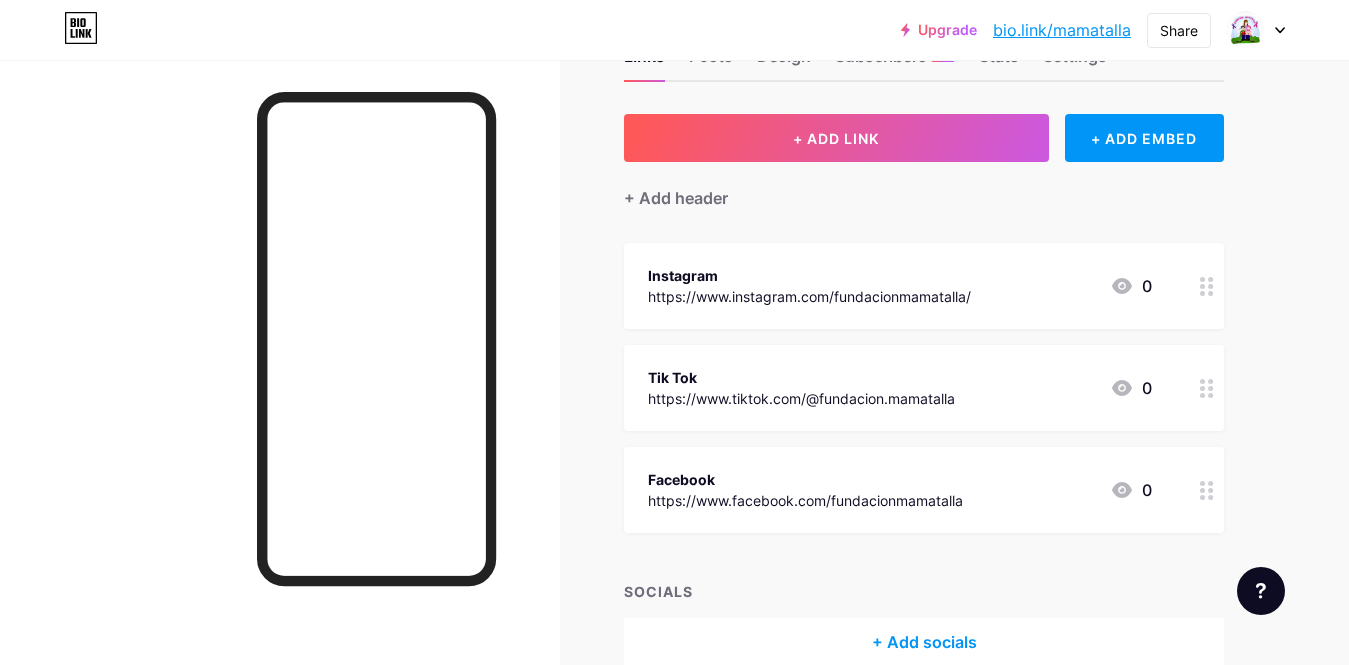scroll, scrollTop: 0, scrollLeft: 0, axis: both 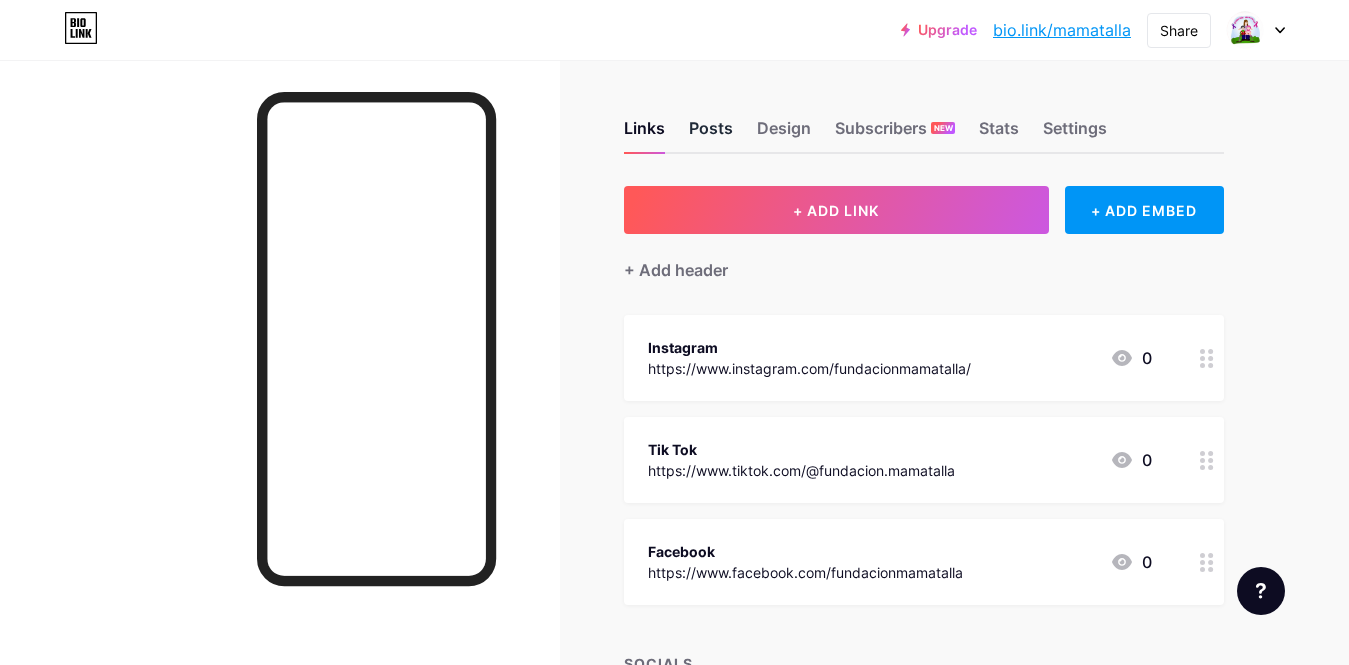 click on "Posts" at bounding box center [711, 134] 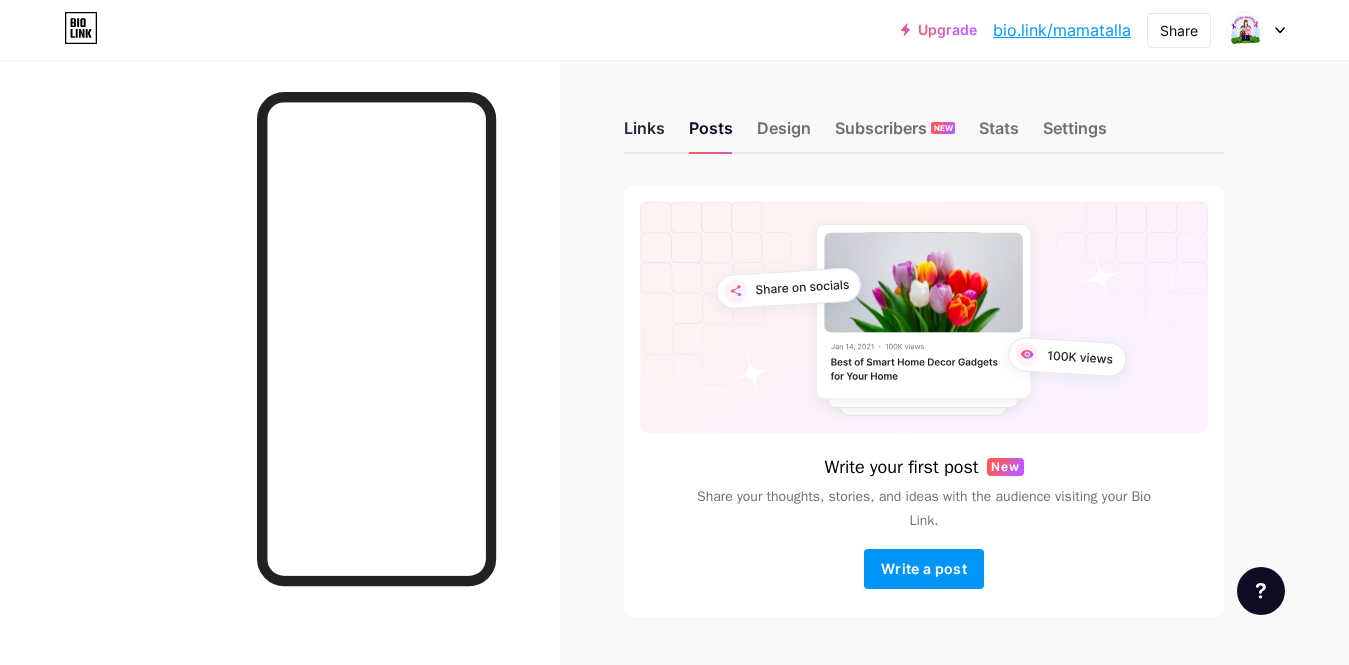 click on "Links" at bounding box center (644, 134) 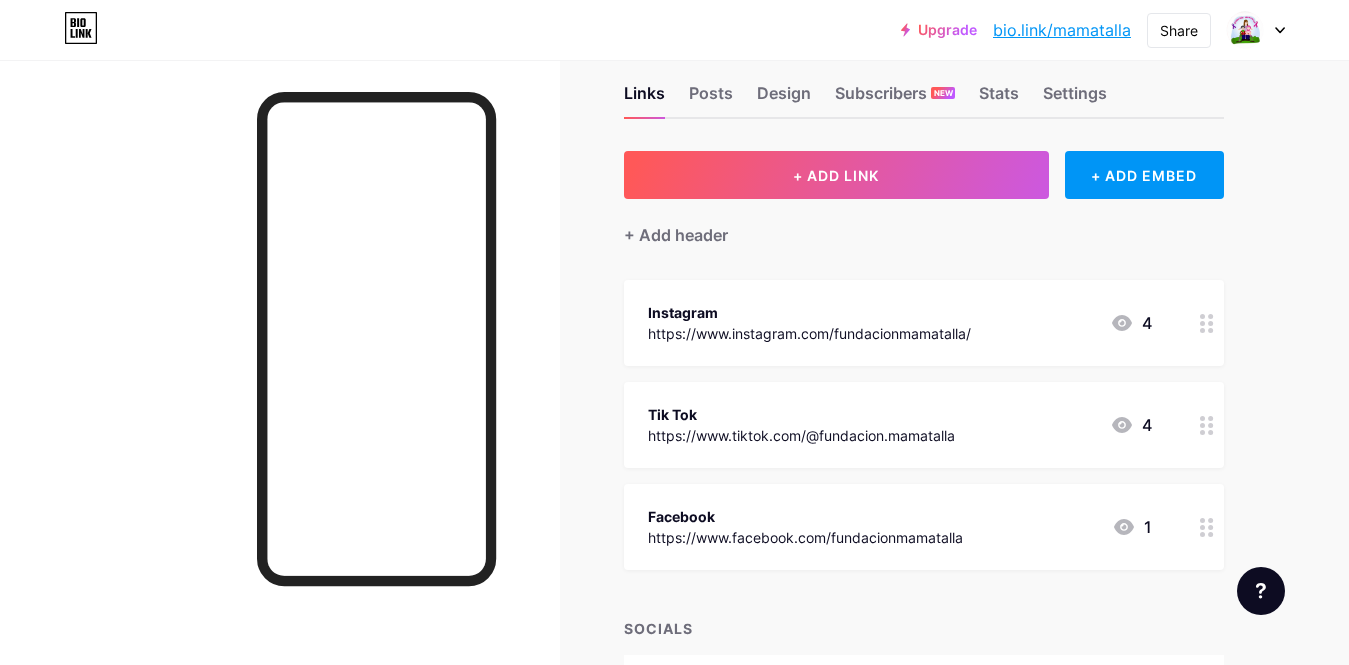 scroll, scrollTop: 0, scrollLeft: 0, axis: both 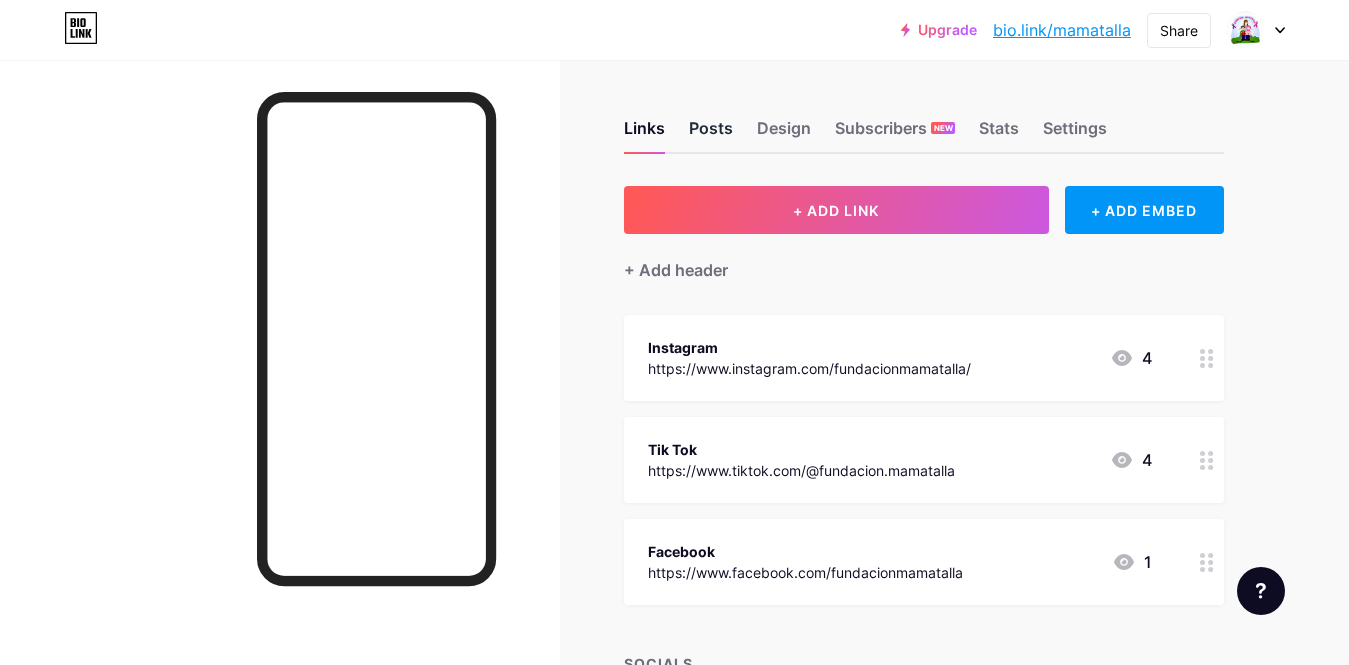 click on "Posts" at bounding box center [711, 134] 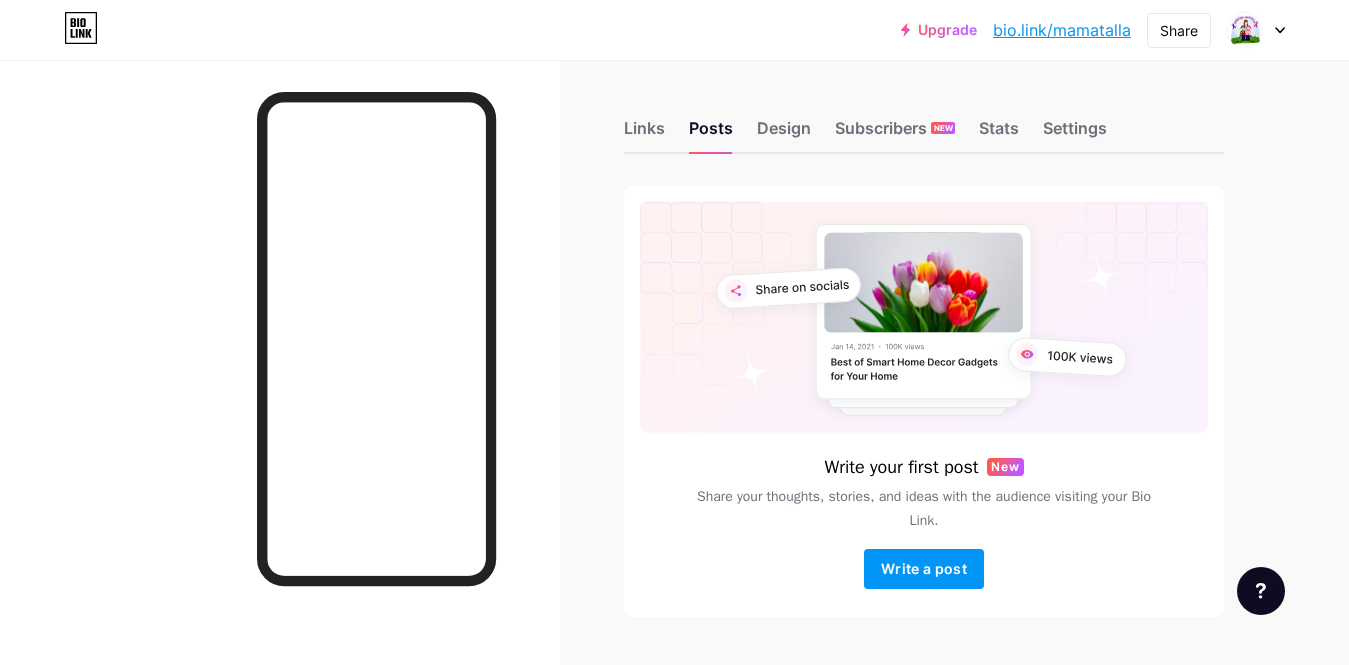 click on "Links
Posts
Design
Subscribers
NEW
Stats
Settings" at bounding box center (924, 119) 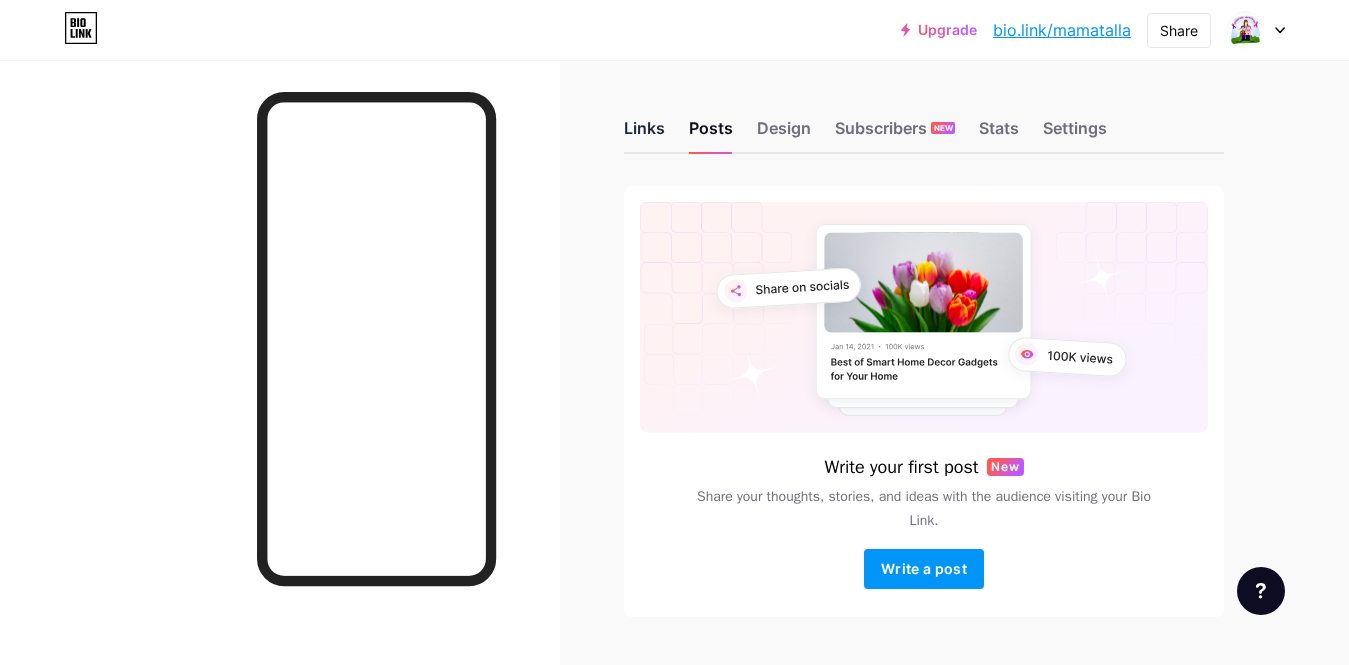 click on "Links" at bounding box center [644, 134] 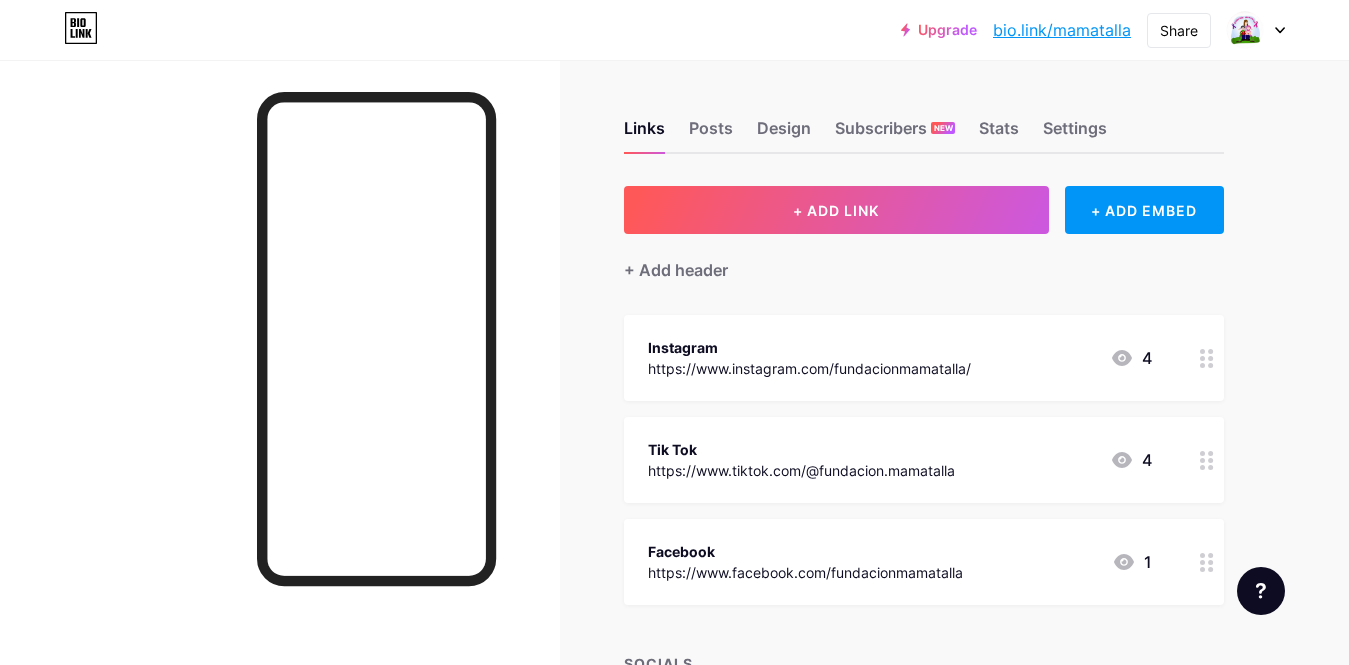 click at bounding box center [1256, 30] 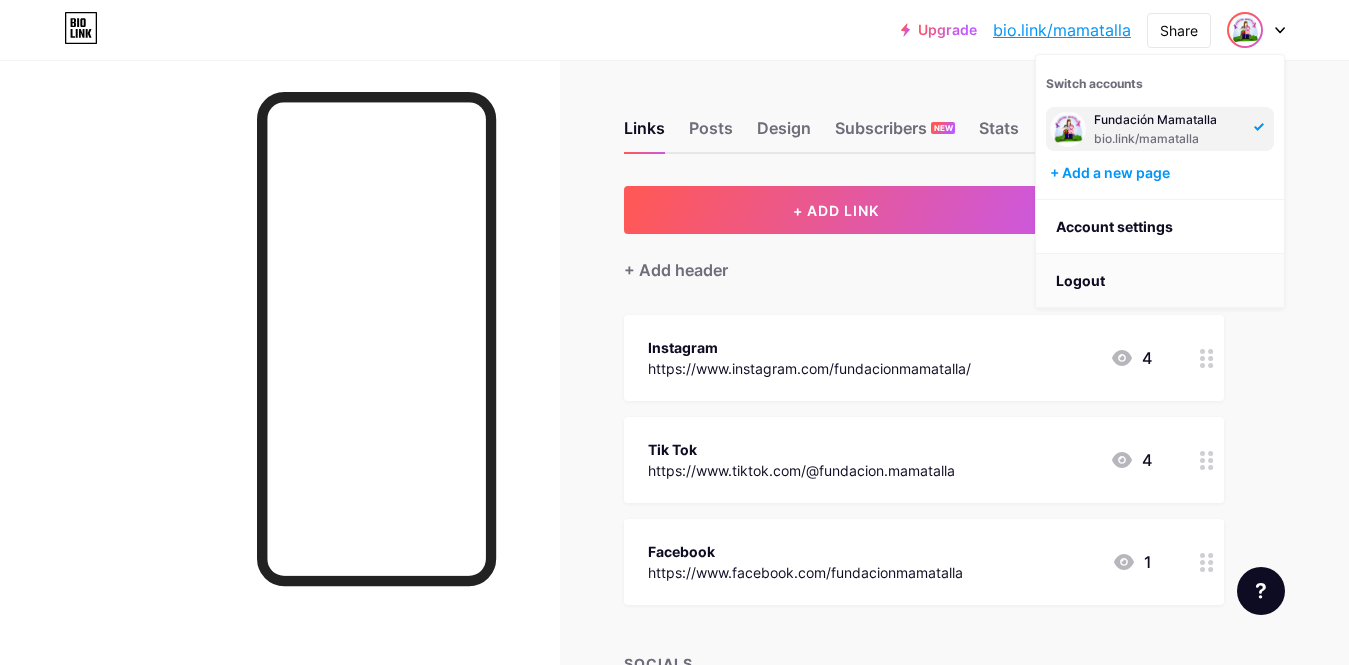 click on "Logout" at bounding box center [1160, 281] 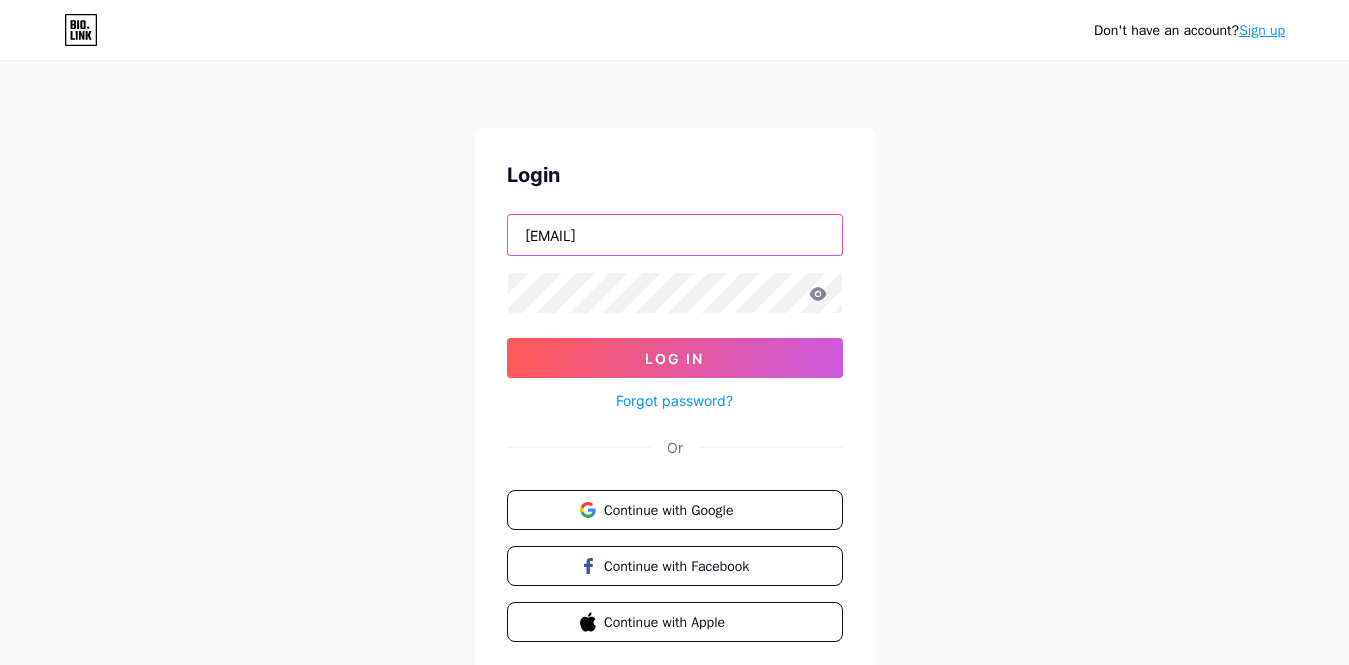click on "[EMAIL]" at bounding box center (675, 235) 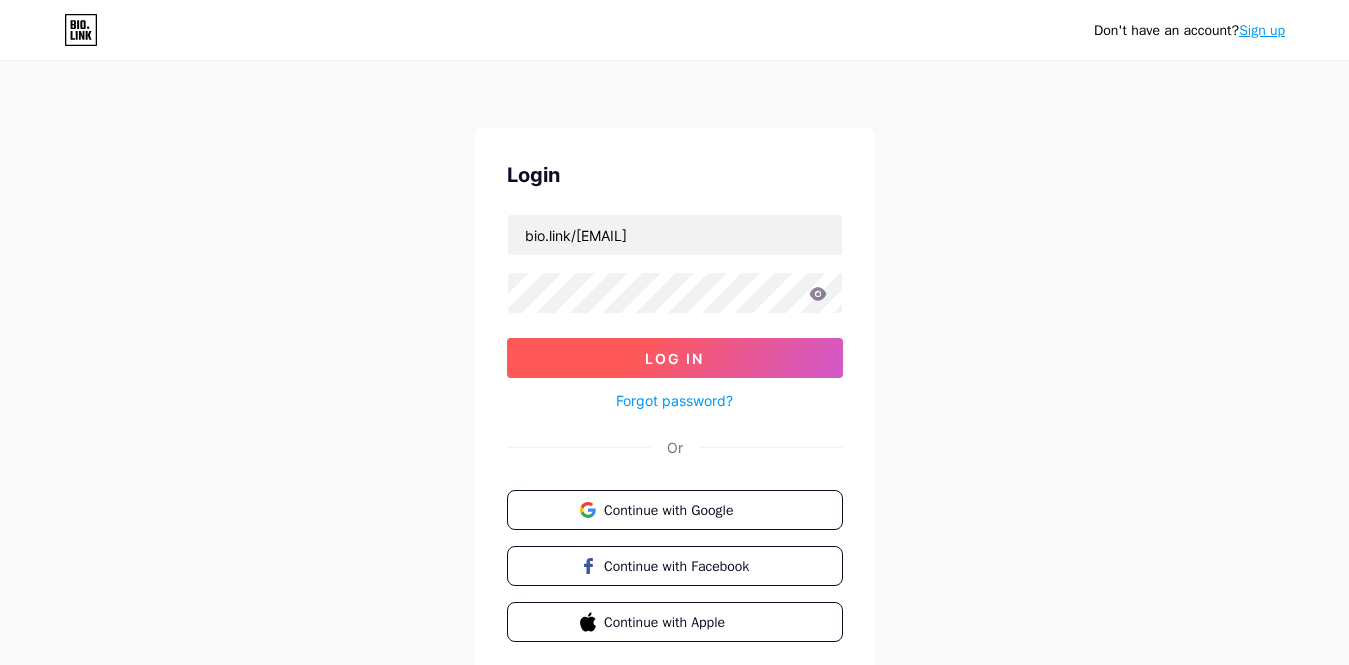click on "Log In" at bounding box center [674, 358] 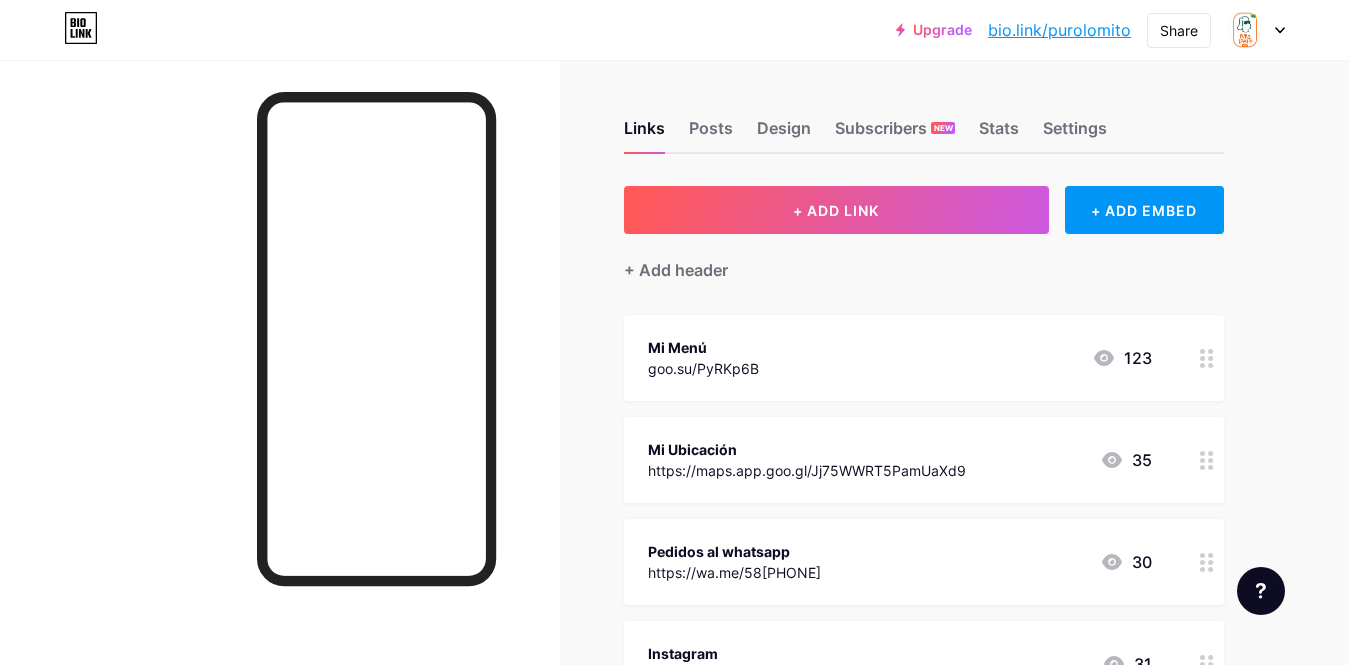 click at bounding box center [280, 392] 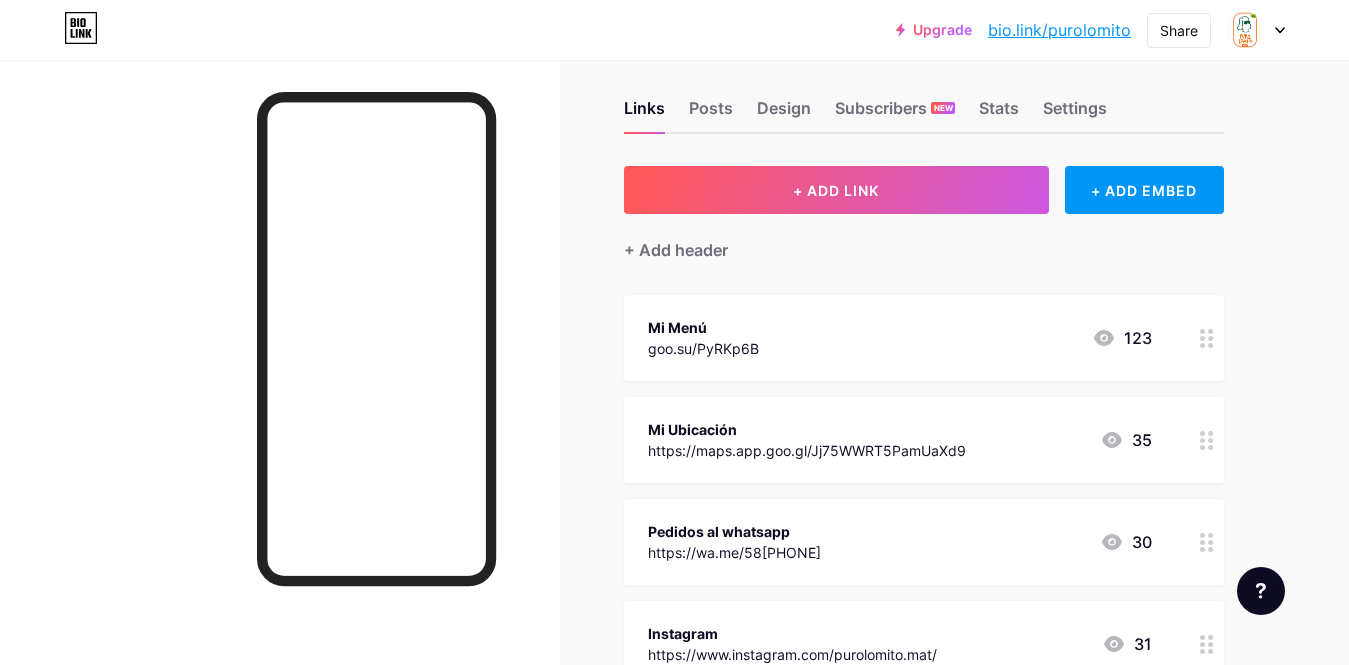 scroll, scrollTop: 0, scrollLeft: 0, axis: both 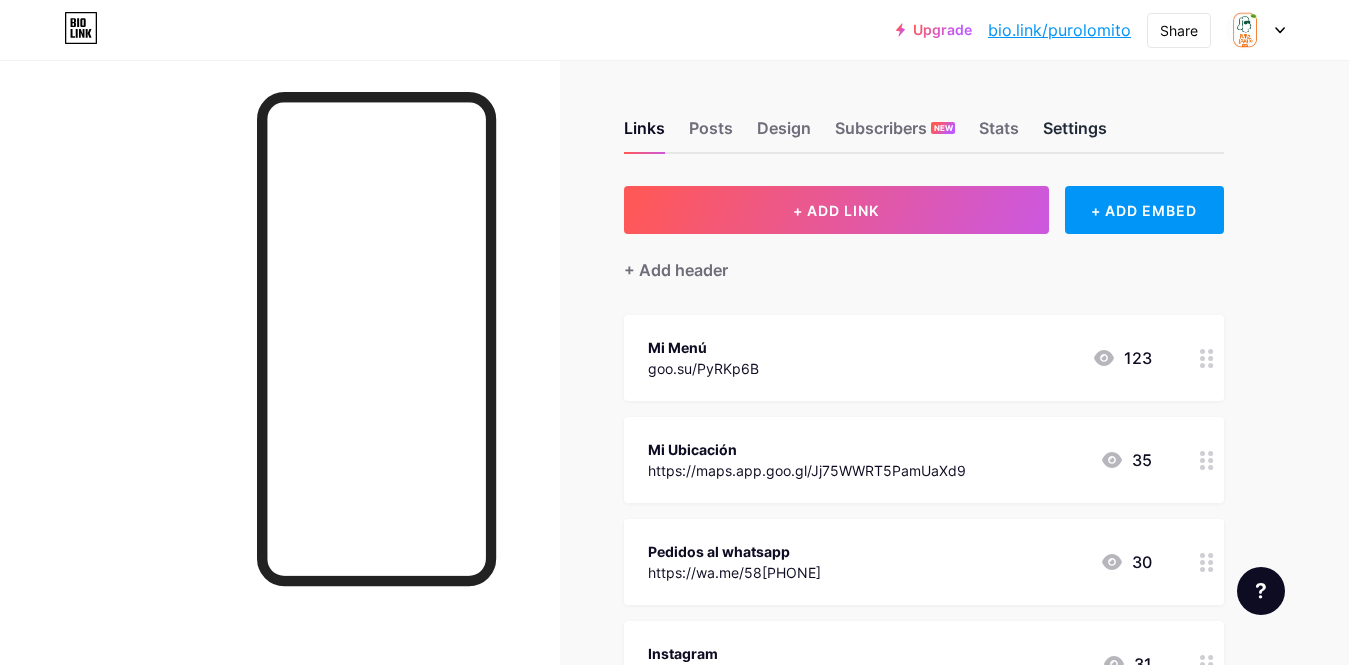 click on "Settings" at bounding box center [1075, 134] 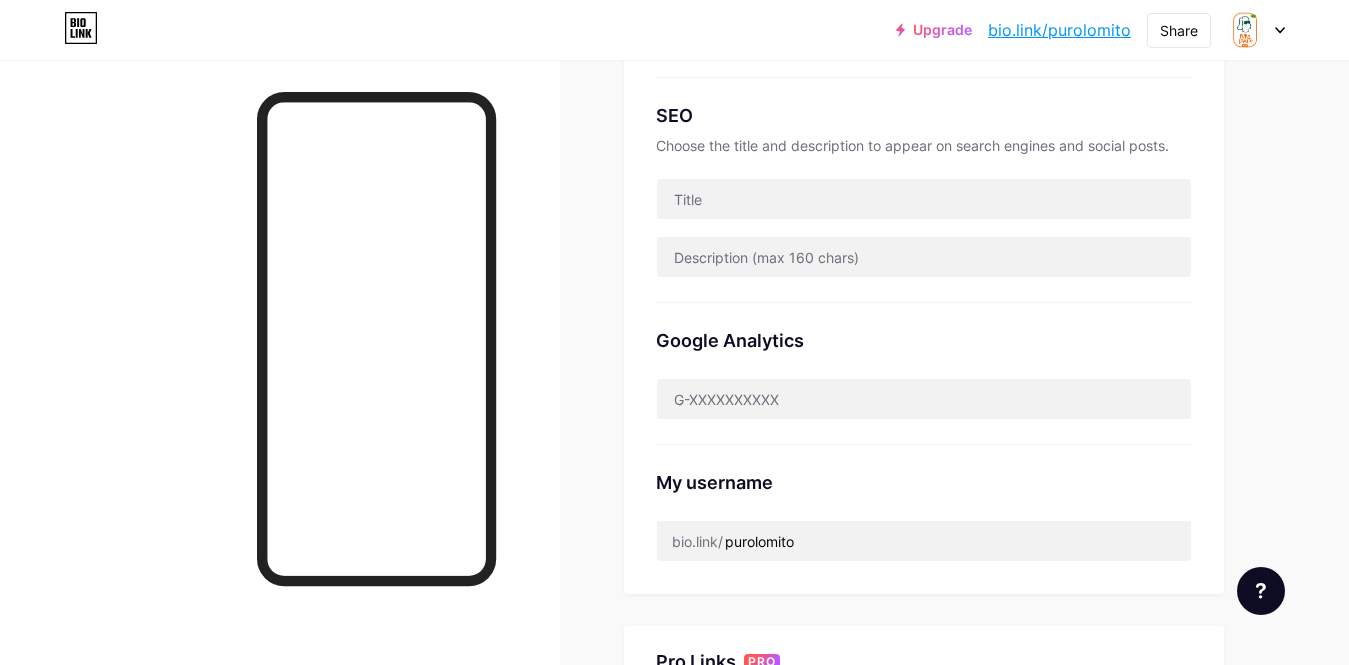 scroll, scrollTop: 500, scrollLeft: 0, axis: vertical 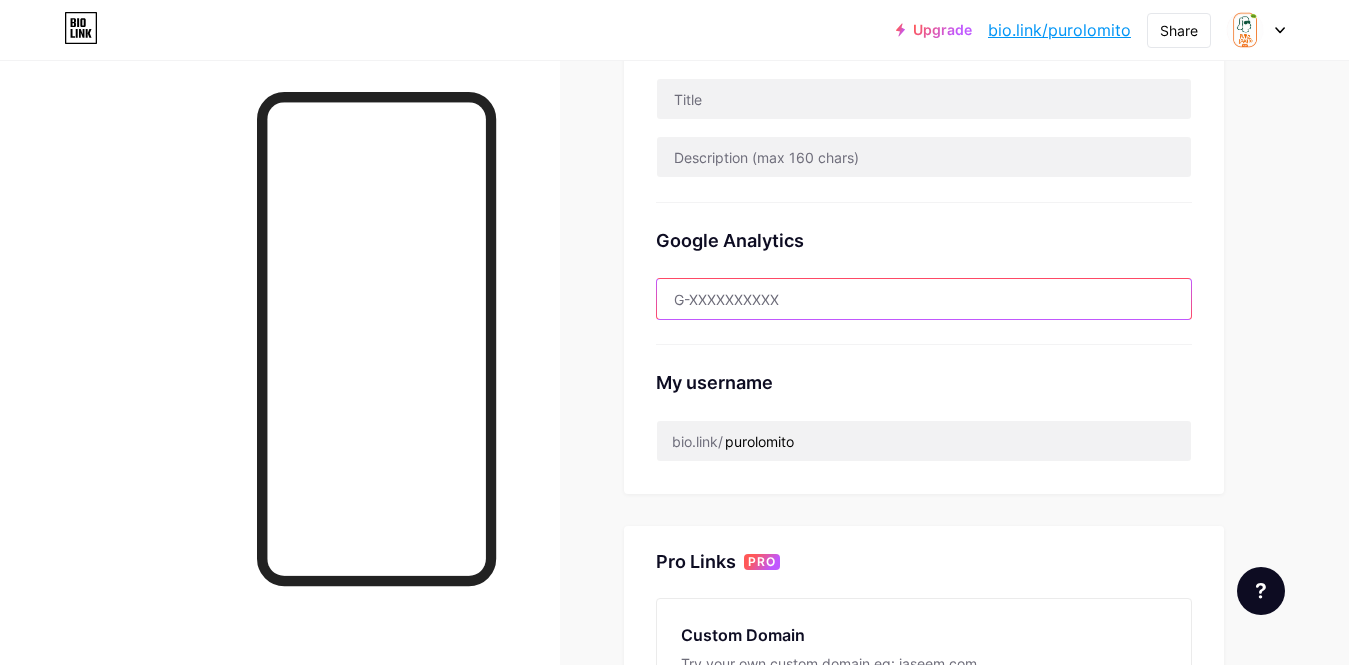 click at bounding box center (924, 299) 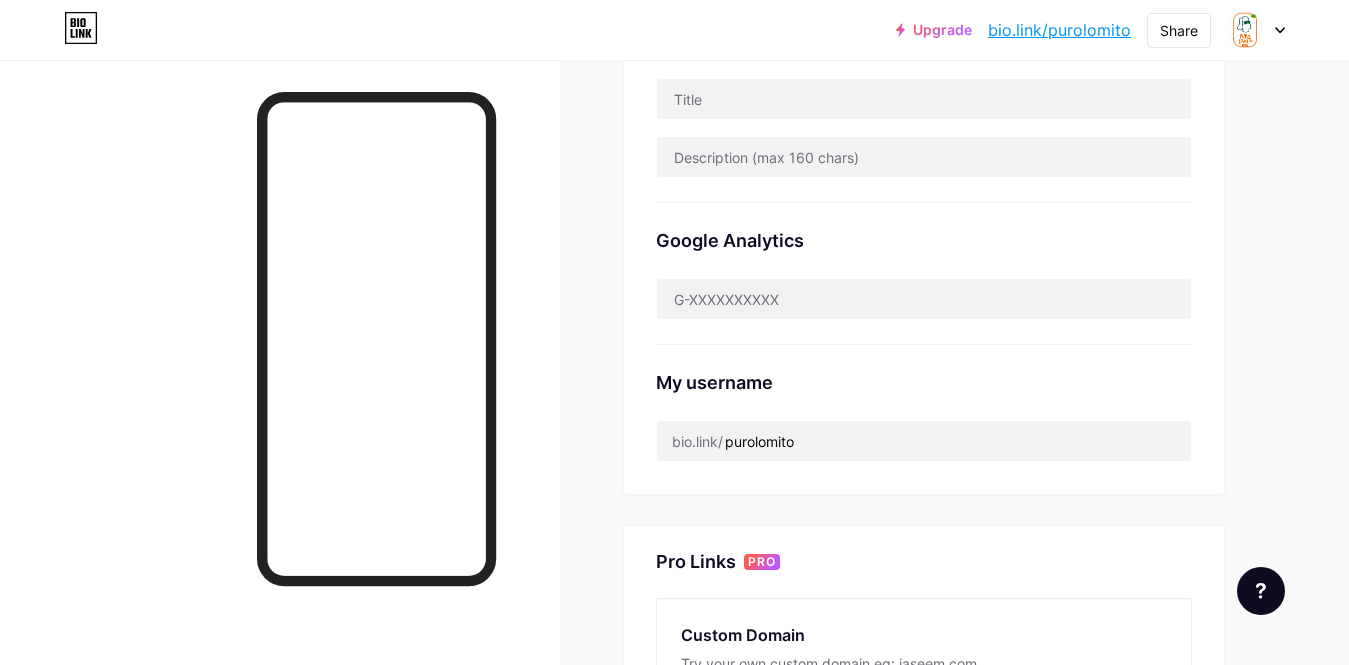 click on "Links
Posts
Design
Subscribers
NEW
Stats
Settings     Preferred link   This is an aesthetic choice. Both links are usable.
bio.link/ purolomito       purolomito .bio.link
NSFW warning       Show a warning before displaying your page.     SEO   Choose the title and description to appear on search engines and social posts.           Google Analytics       My username   bio.link/   purolomito           Pro Links   PRO   Custom Domain   Try your own custom domain eg: jaseem.com   Set
up domain             Emoji link   Add emojis to your link eg: bio.link/😄😭🥵   Create
Go to  Help Center  to learn more or to contact support.   Changes saved           Feature requests             Help center         Contact support" at bounding box center (654, 313) 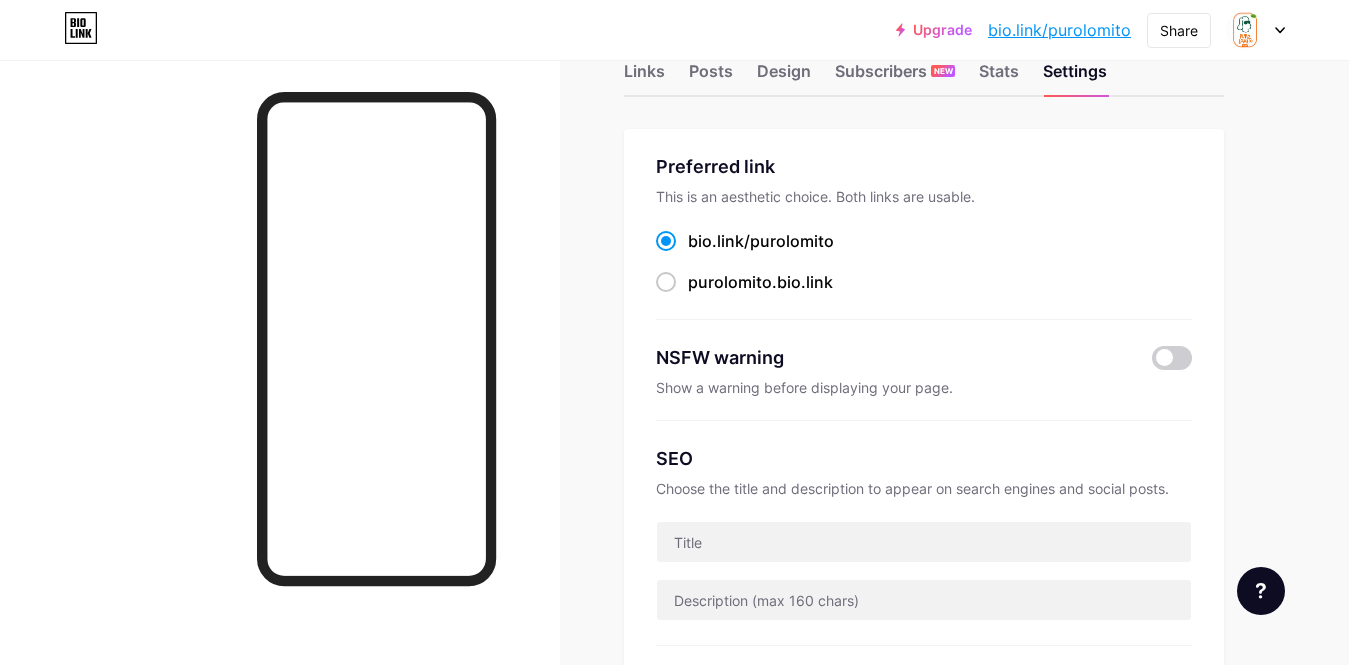 scroll, scrollTop: 0, scrollLeft: 0, axis: both 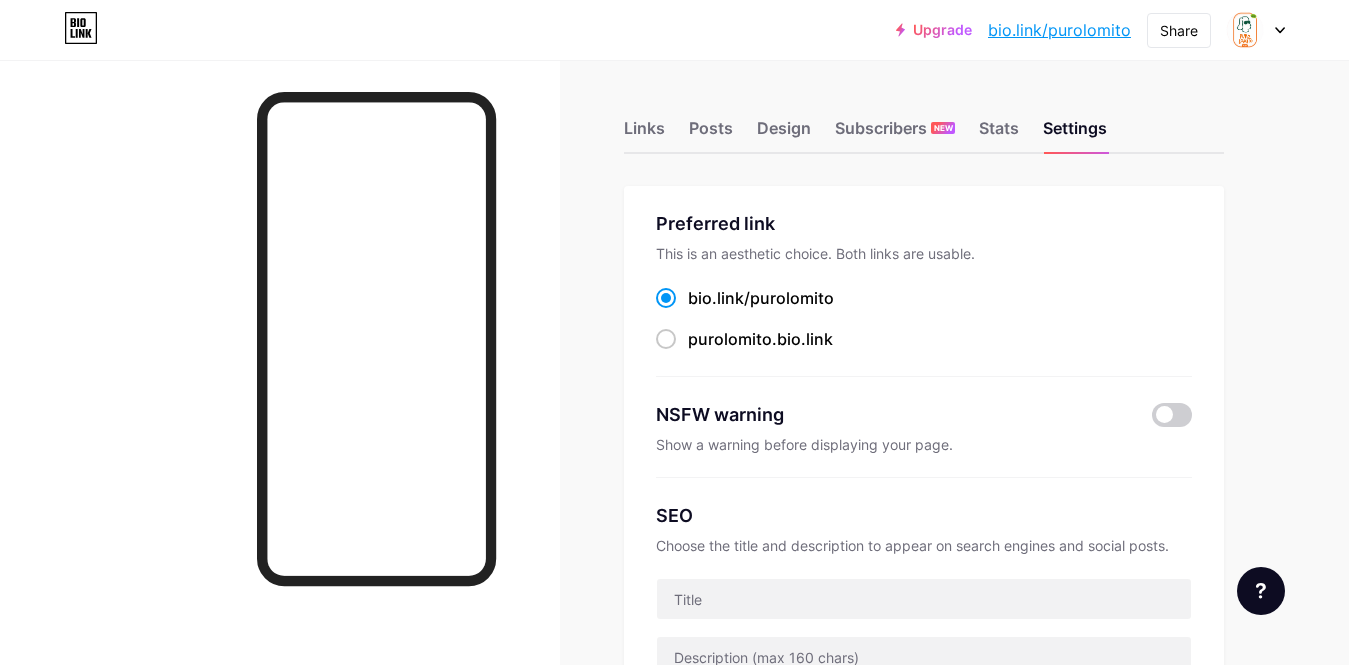 click at bounding box center (280, 392) 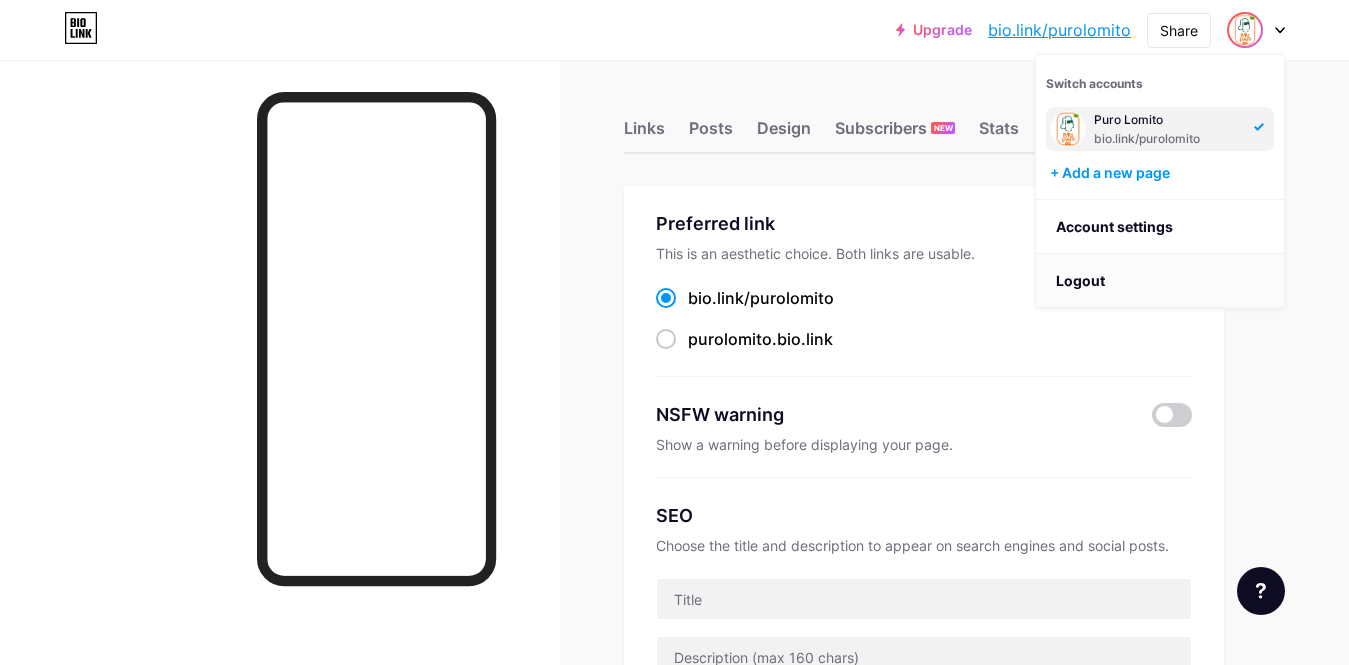 click on "Logout" at bounding box center [1160, 281] 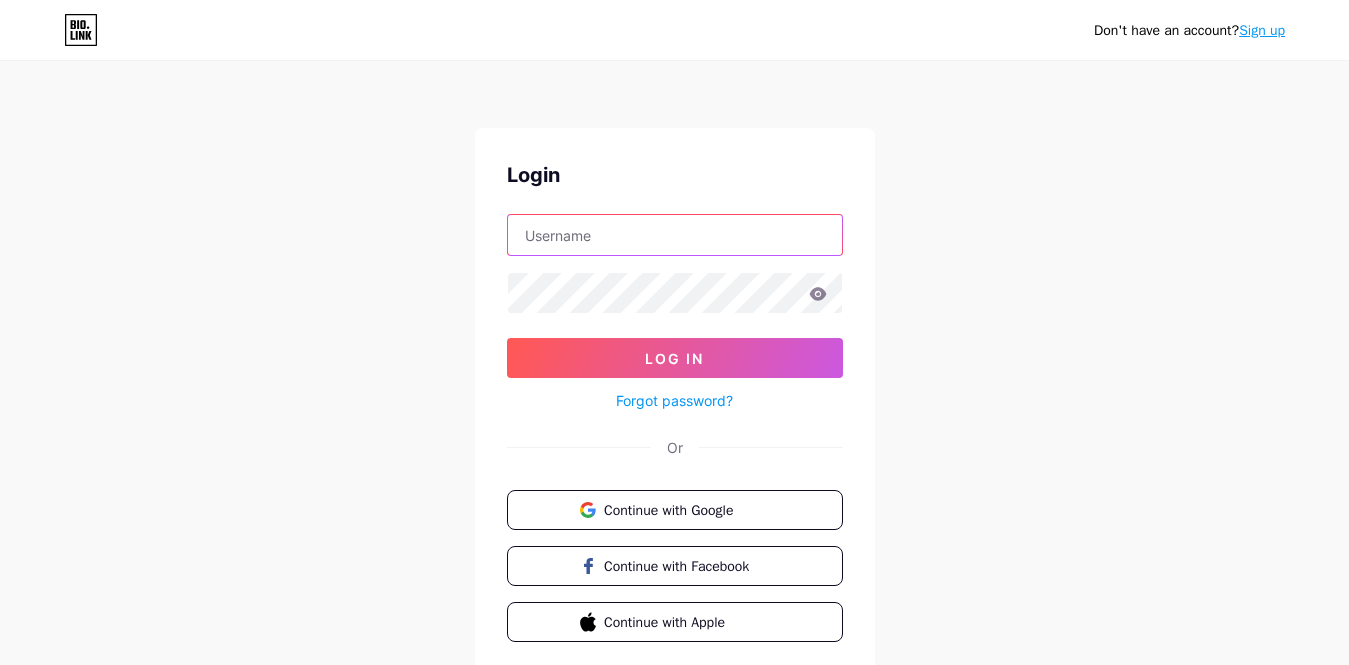 type on "bio.link/[EMAIL]" 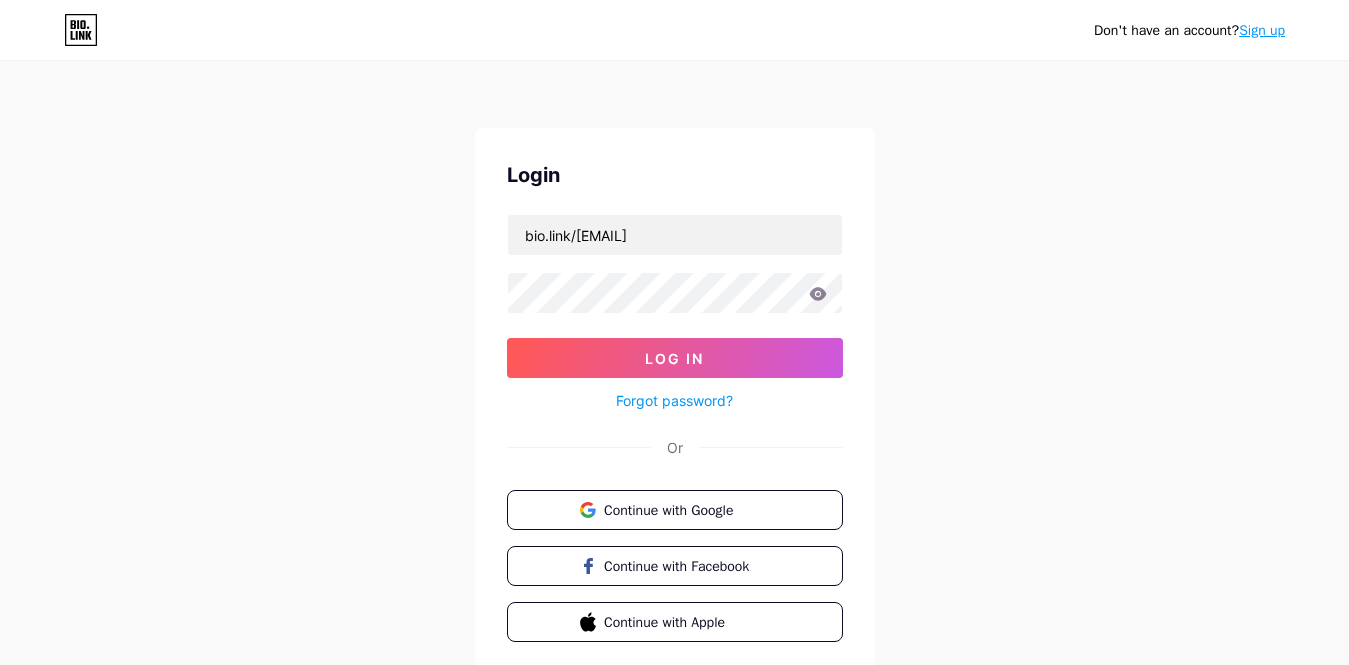 click on "Don't have an account?  Sign up   Login     [EMAIL]               Log In
Forgot password?
Or       Continue with Google     Continue with Facebook
Continue with Apple" at bounding box center (674, 369) 